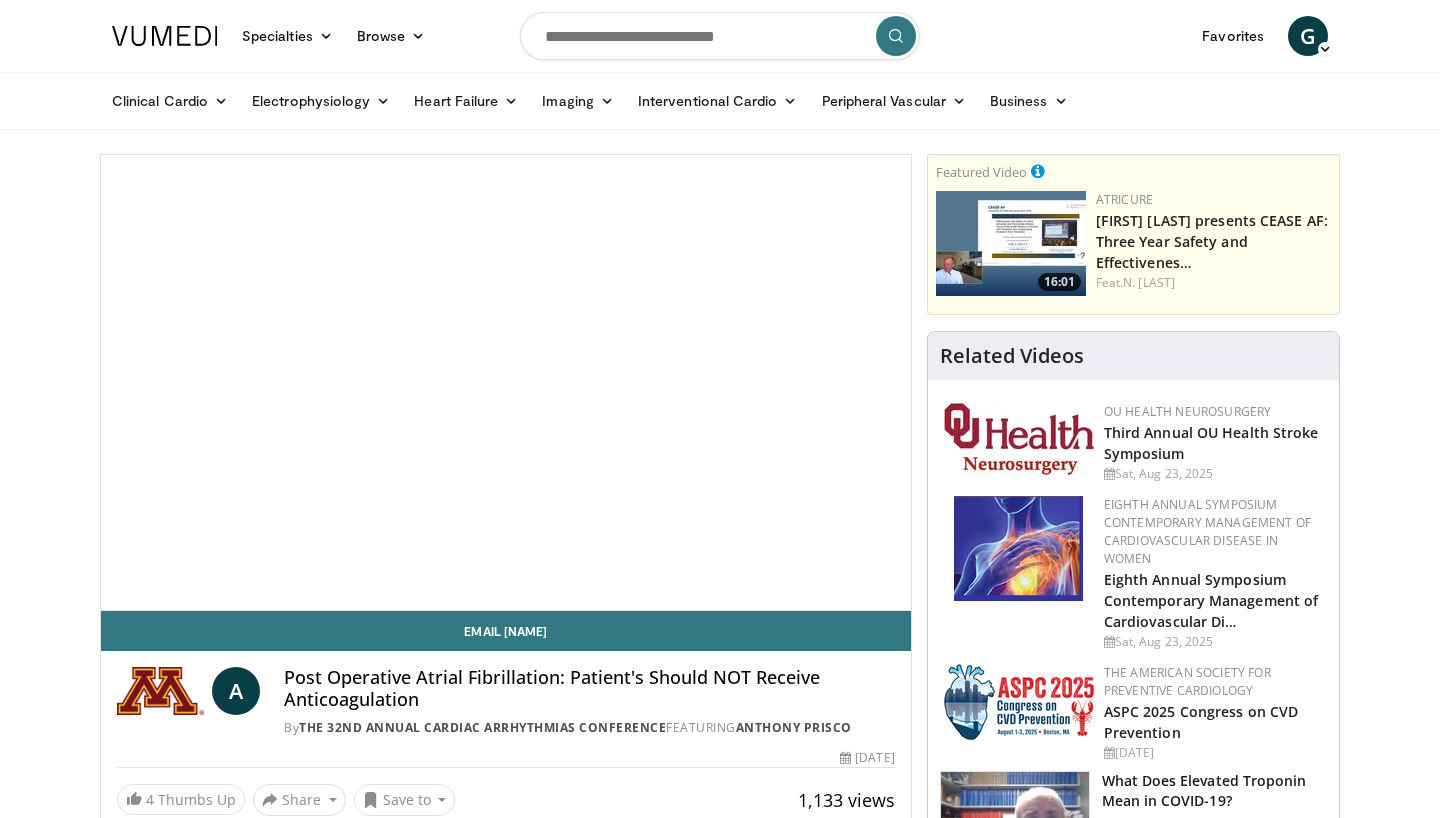scroll, scrollTop: 0, scrollLeft: 0, axis: both 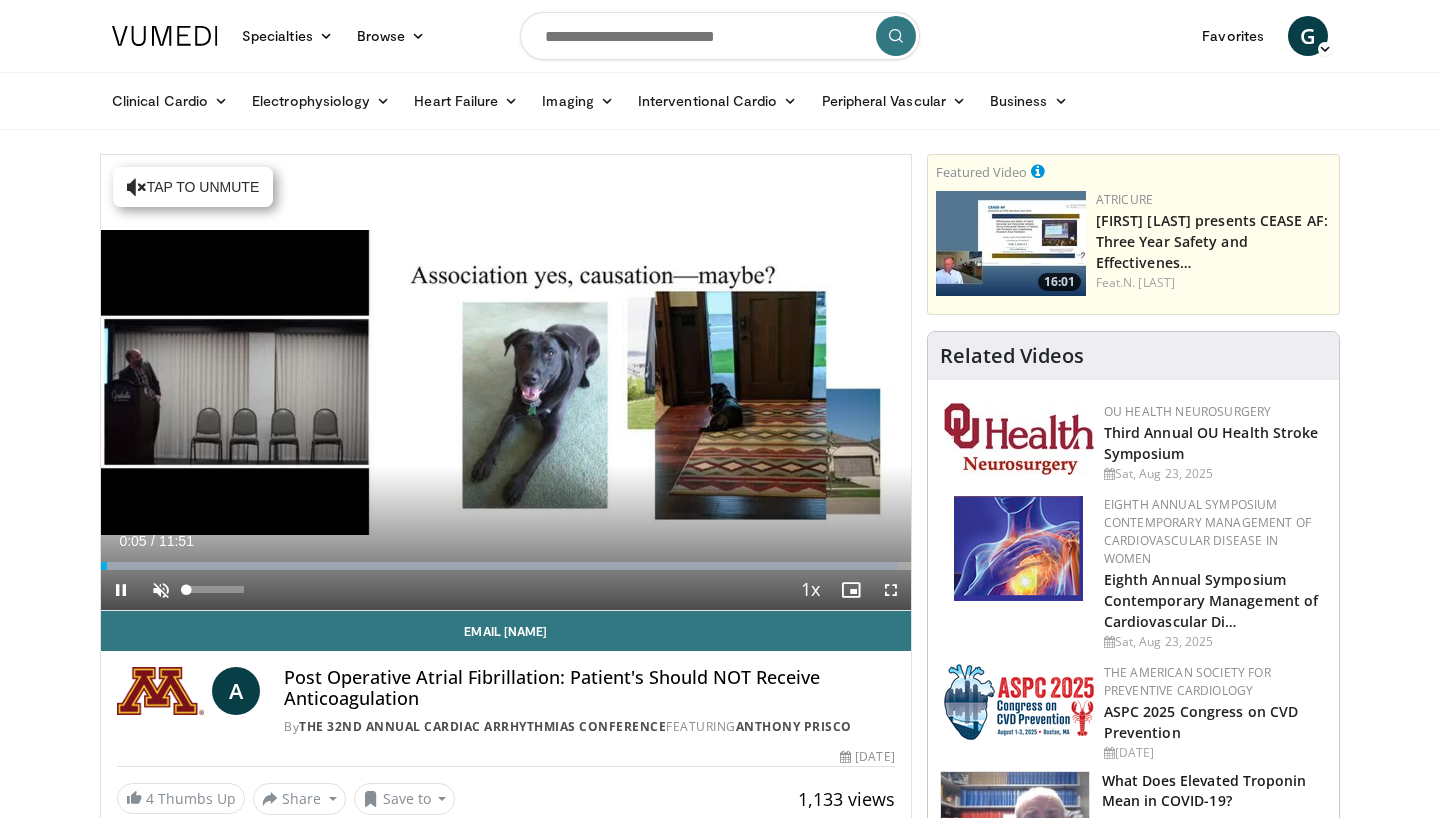 click at bounding box center [161, 590] 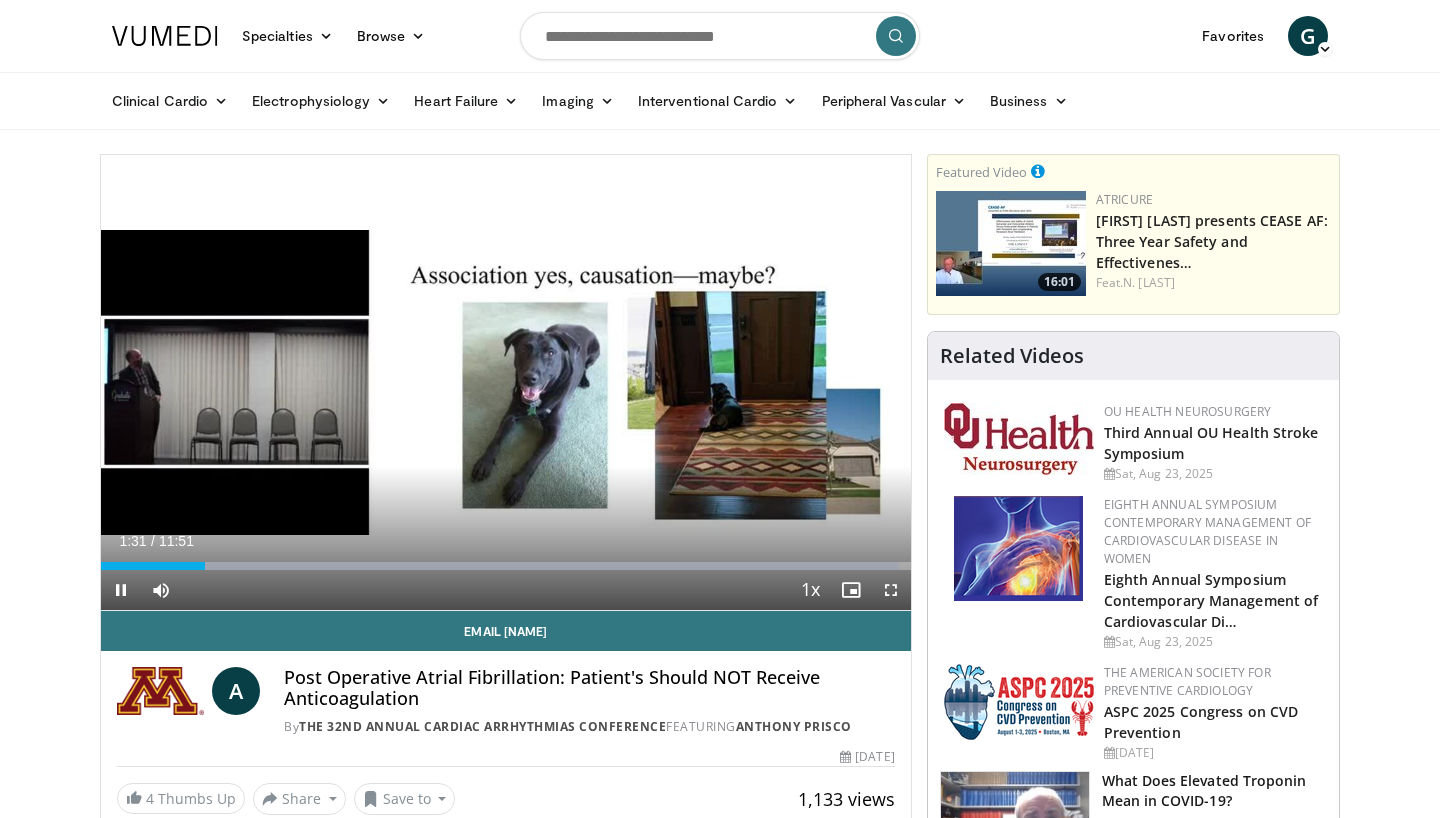 click at bounding box center [891, 590] 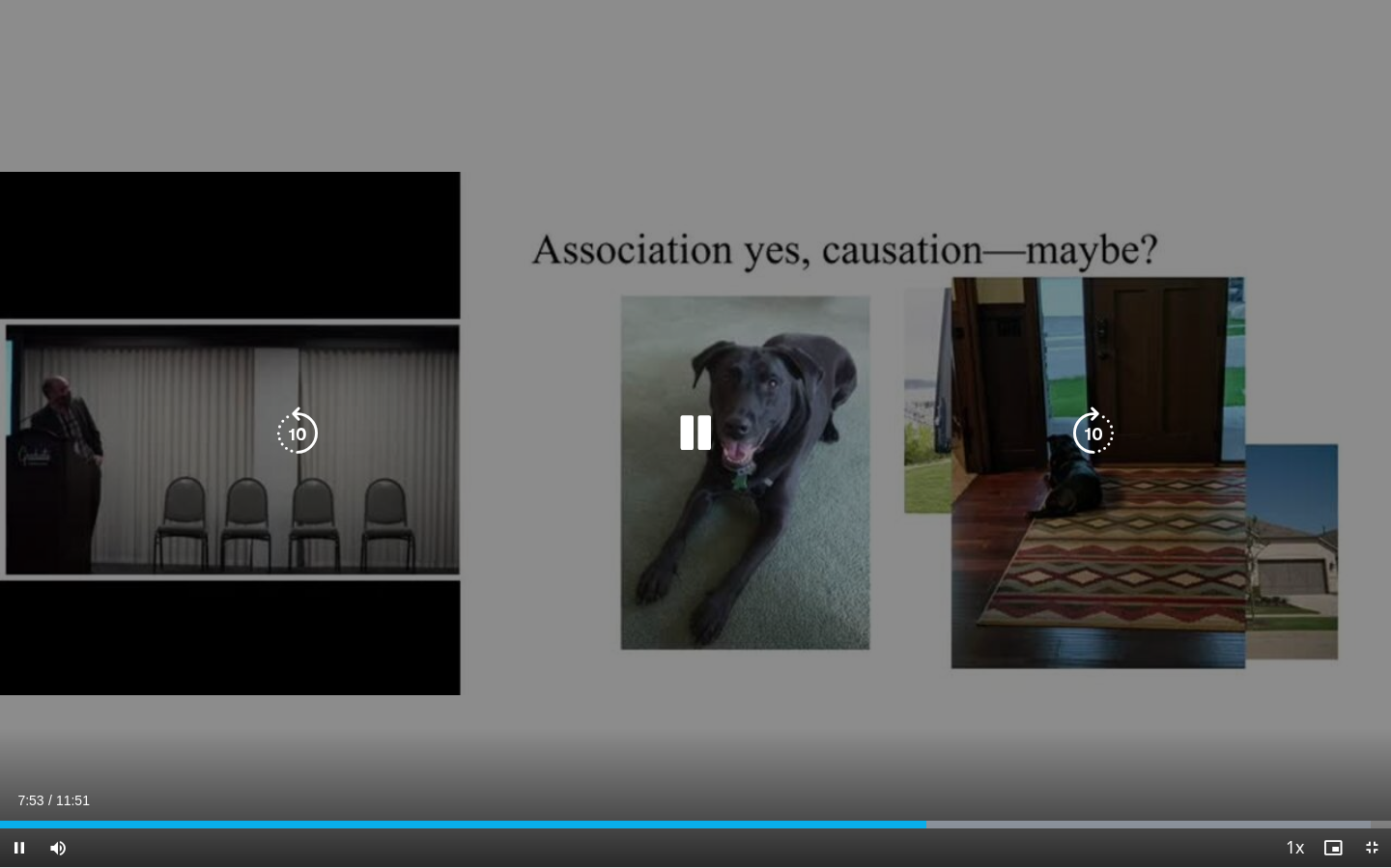click on "10 seconds
Tap to unmute" at bounding box center [696, 434] 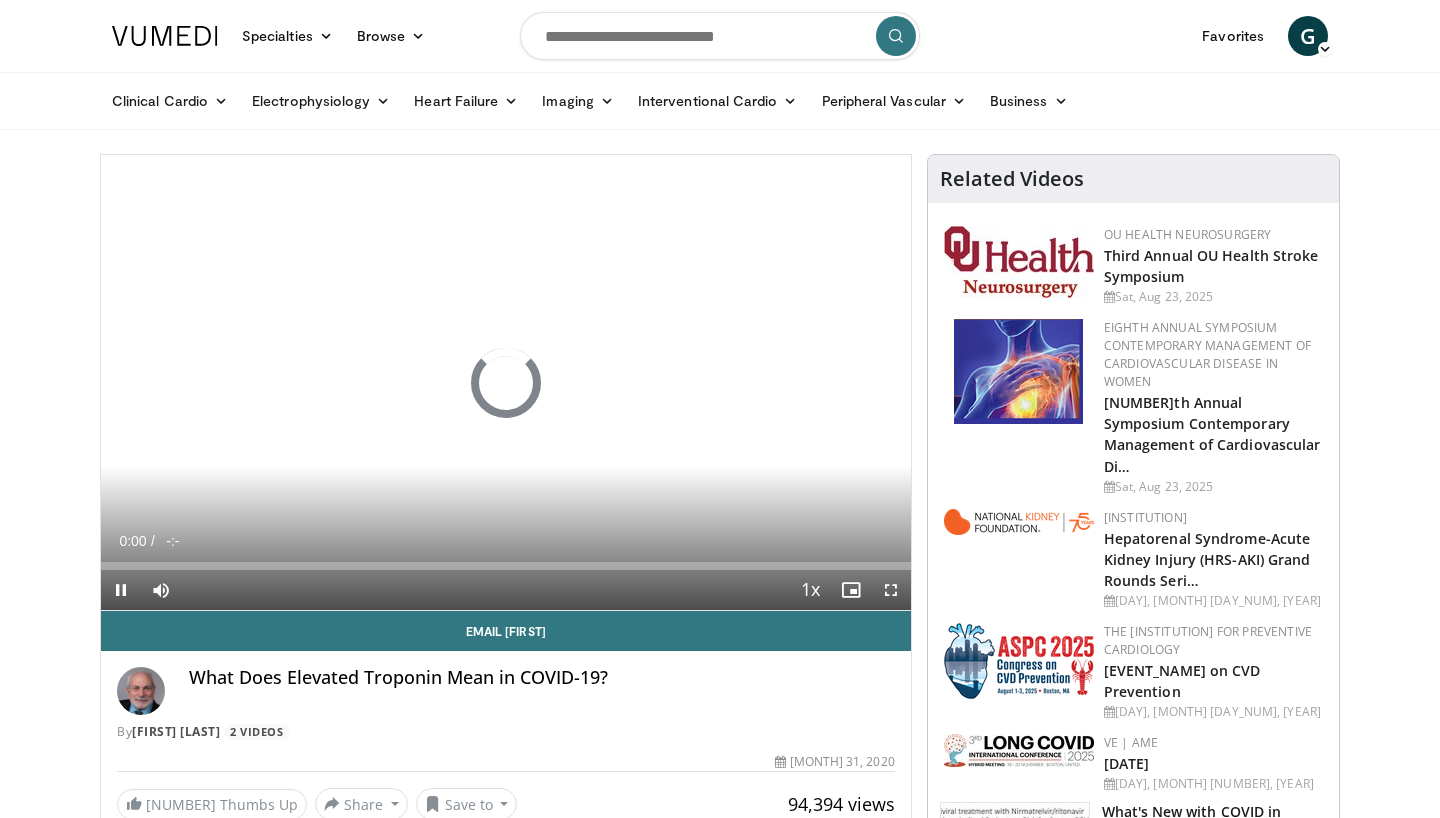 scroll, scrollTop: 0, scrollLeft: 0, axis: both 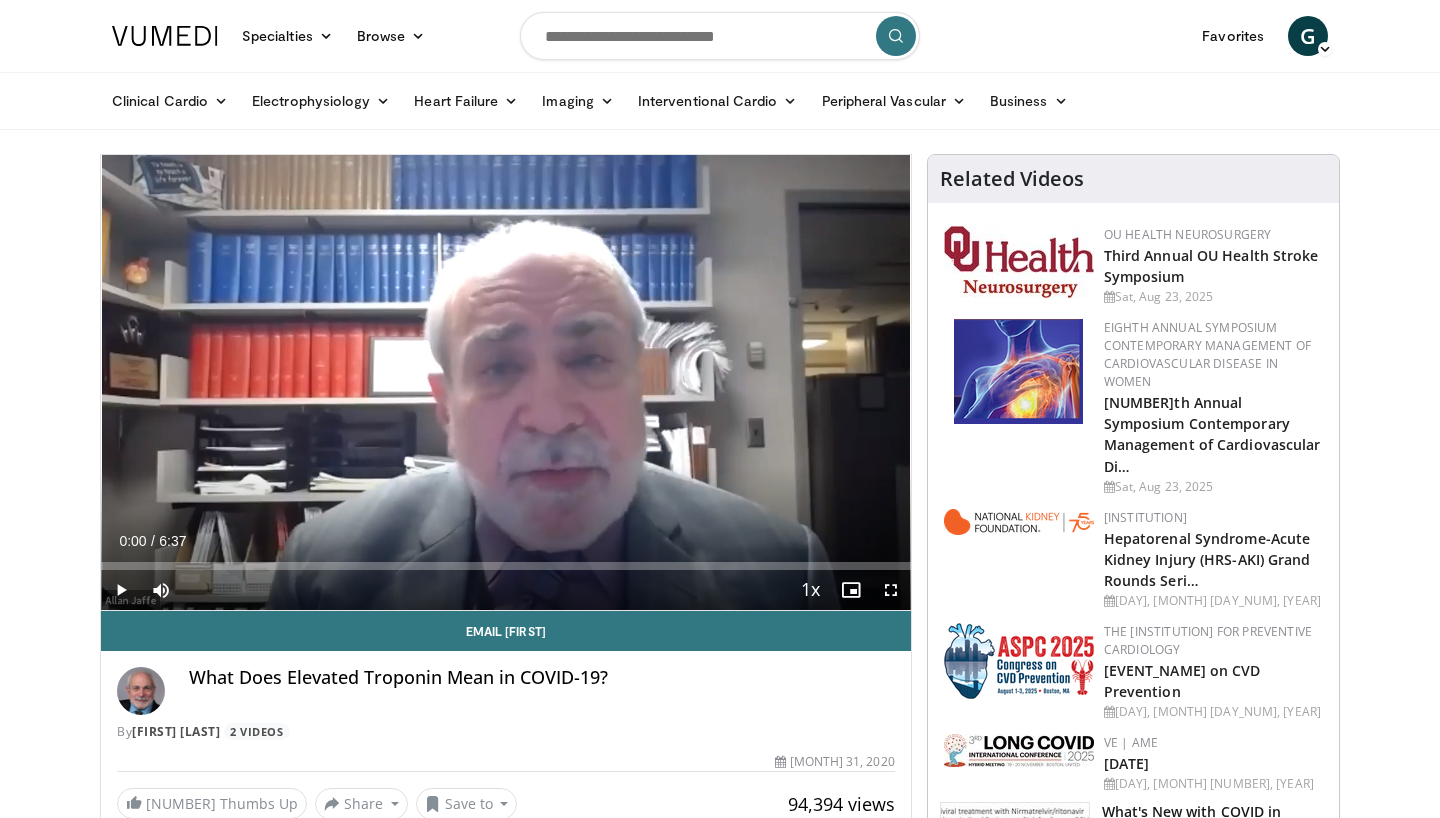 click at bounding box center [121, 590] 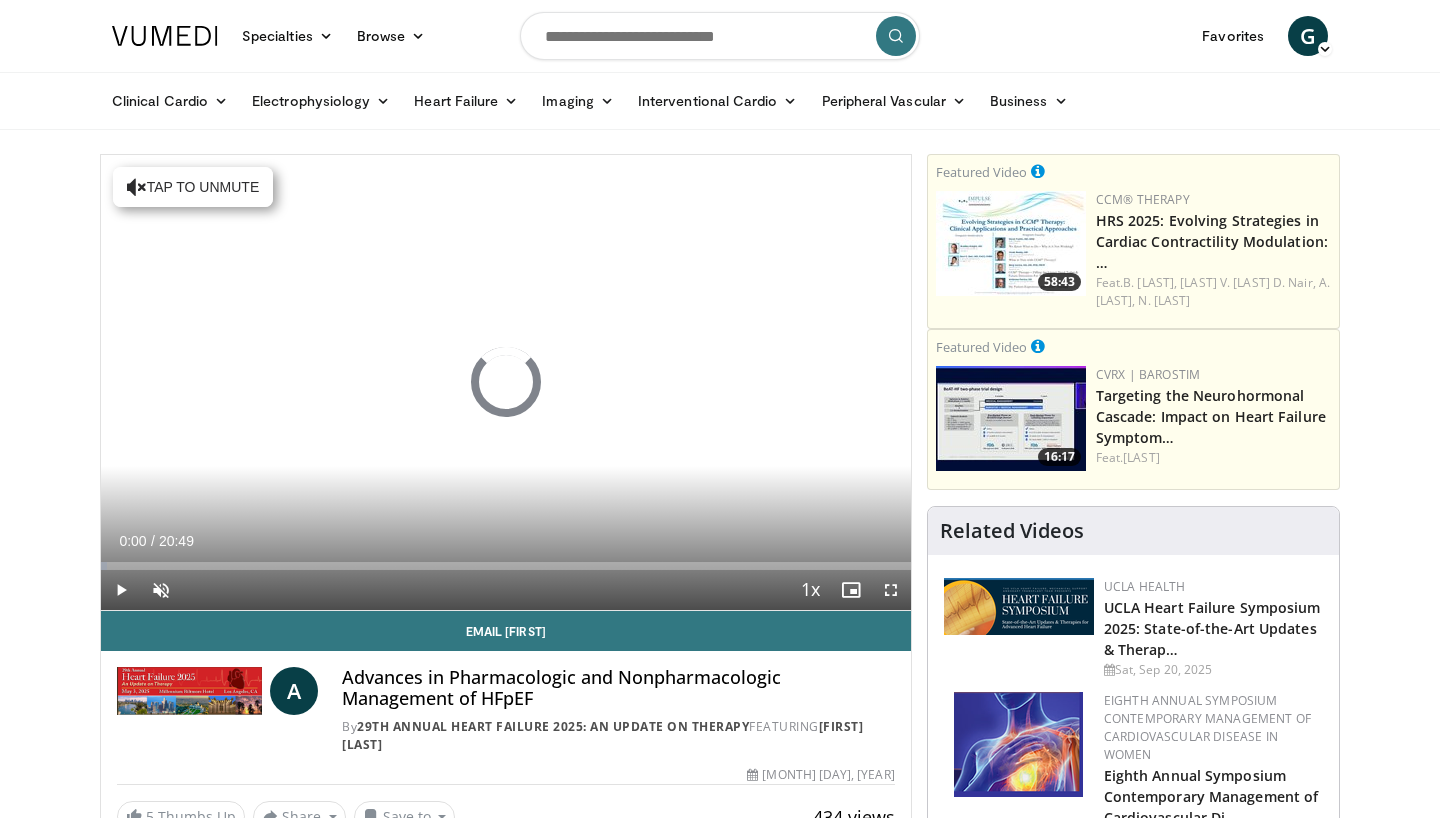 scroll, scrollTop: 0, scrollLeft: 0, axis: both 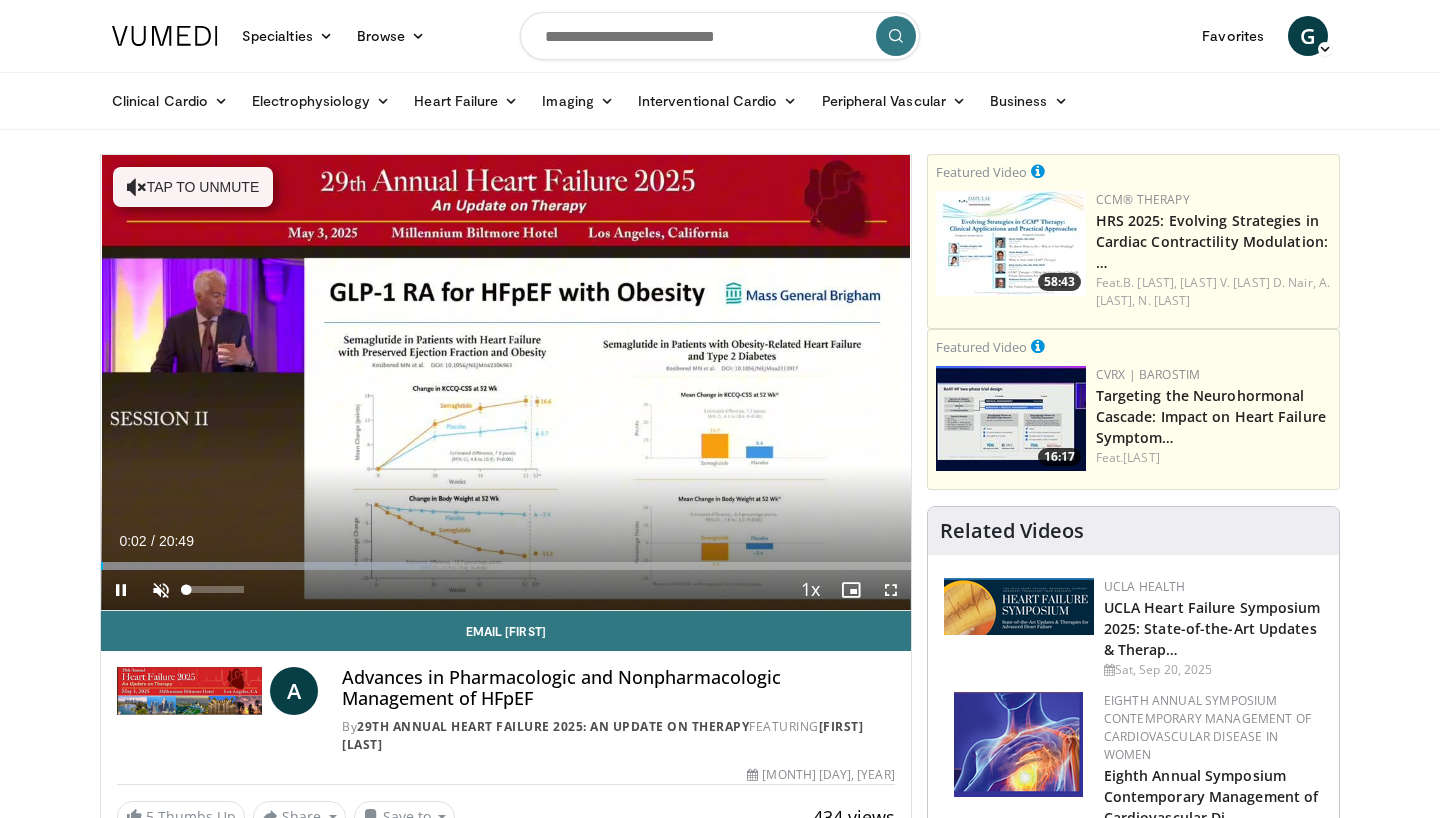 click at bounding box center [161, 590] 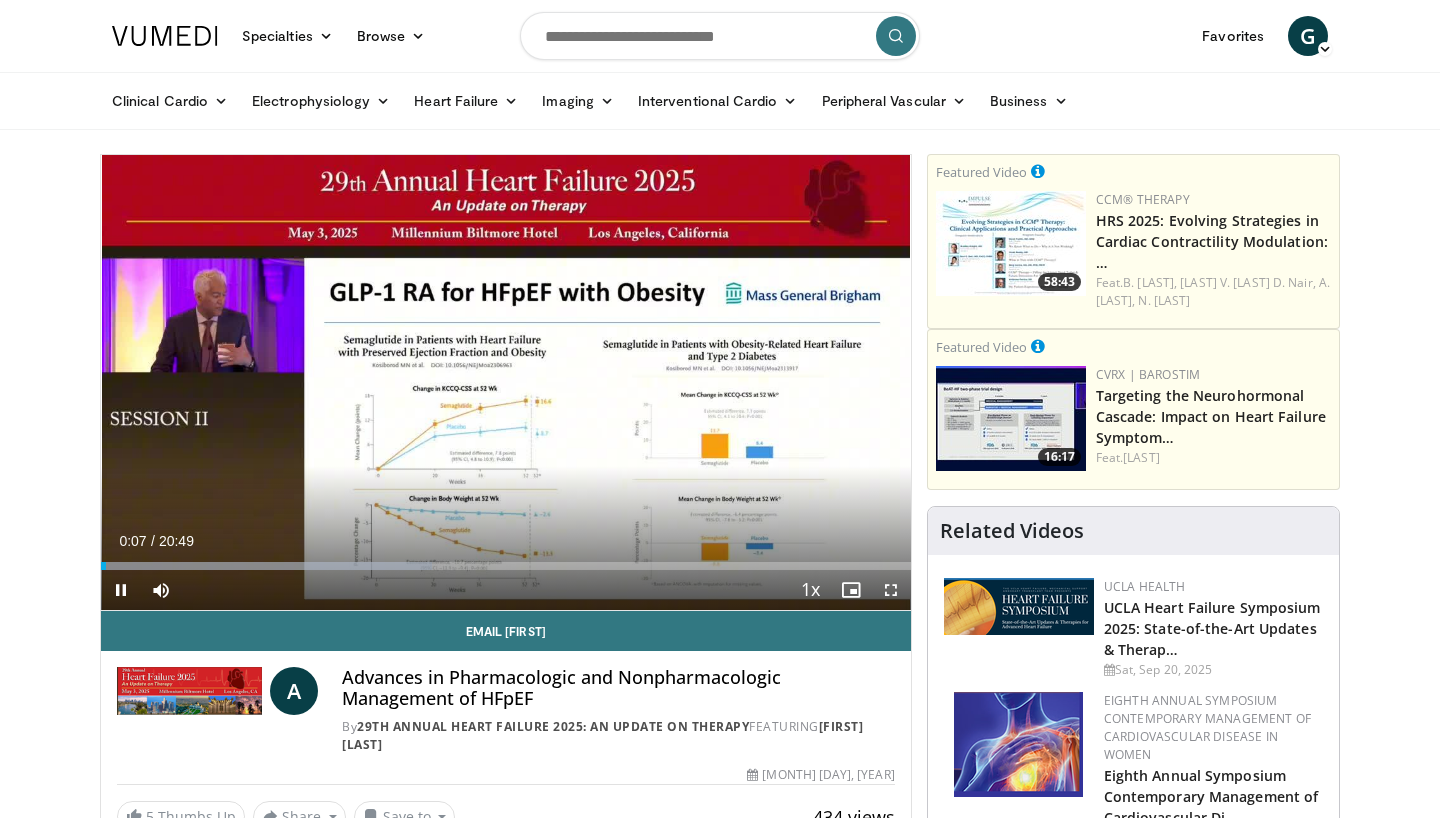 click at bounding box center [891, 590] 